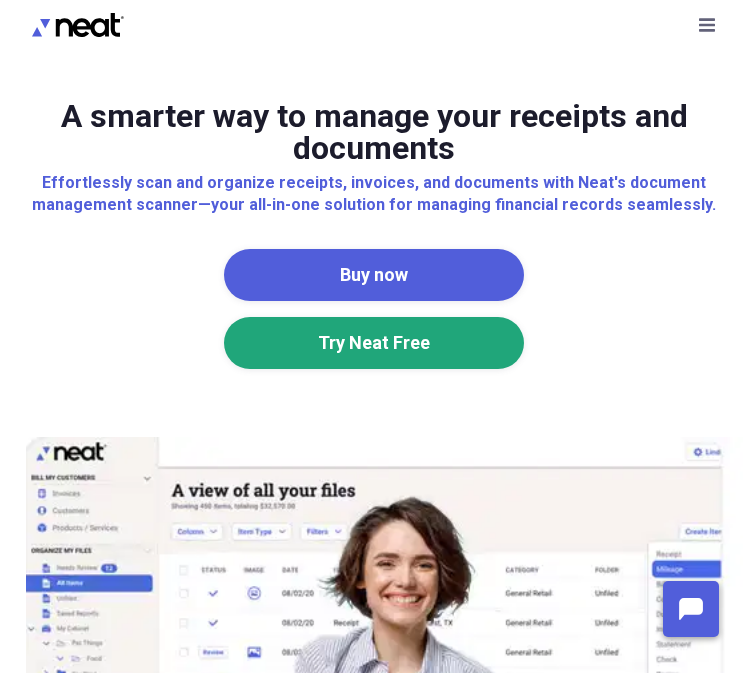 scroll, scrollTop: 0, scrollLeft: 0, axis: both 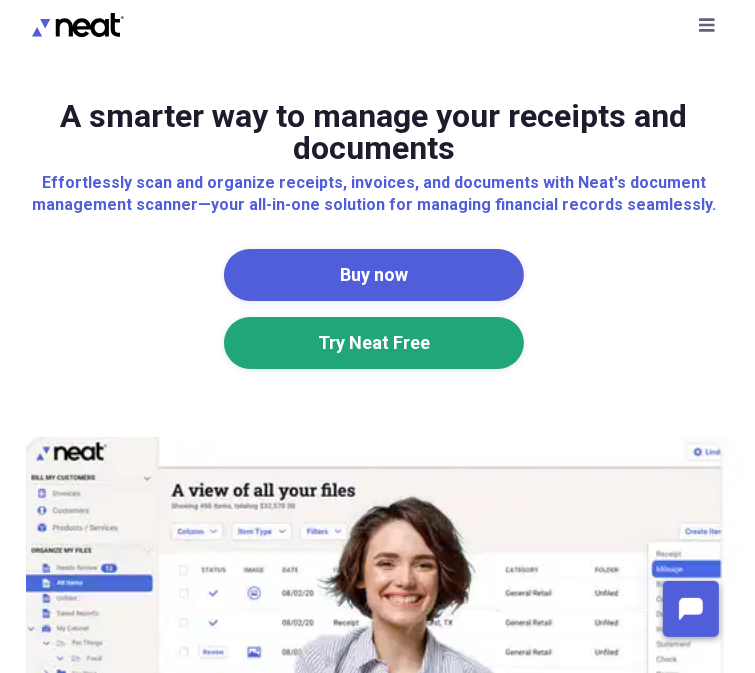 click on "A smarter way to manage your receipts and documents Effortlessly scan and organize receipts, invoices, and documents with Neat's document management scanner—your all-in-one solution for managing financial records seamlessly. Buy now Try Neat Free" at bounding box center [377, 492] 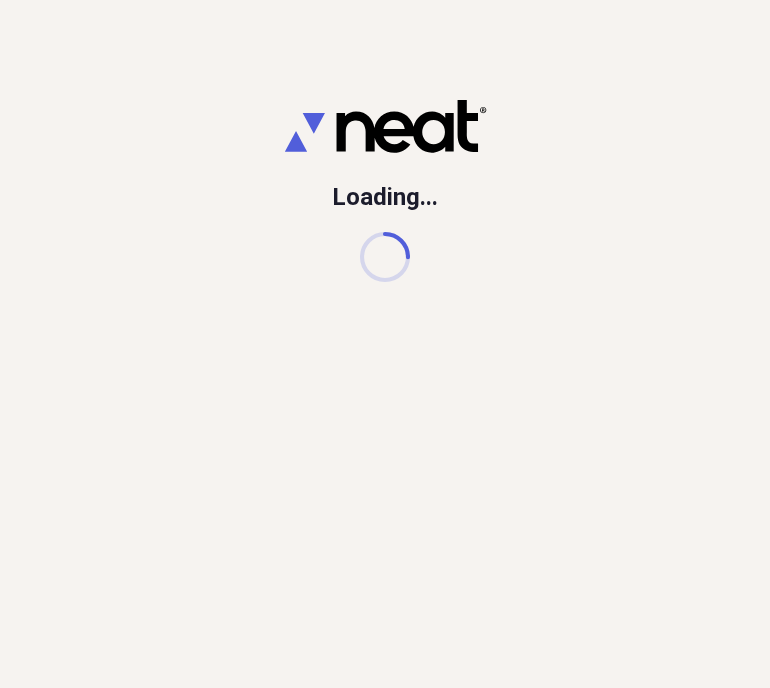 scroll, scrollTop: 0, scrollLeft: 0, axis: both 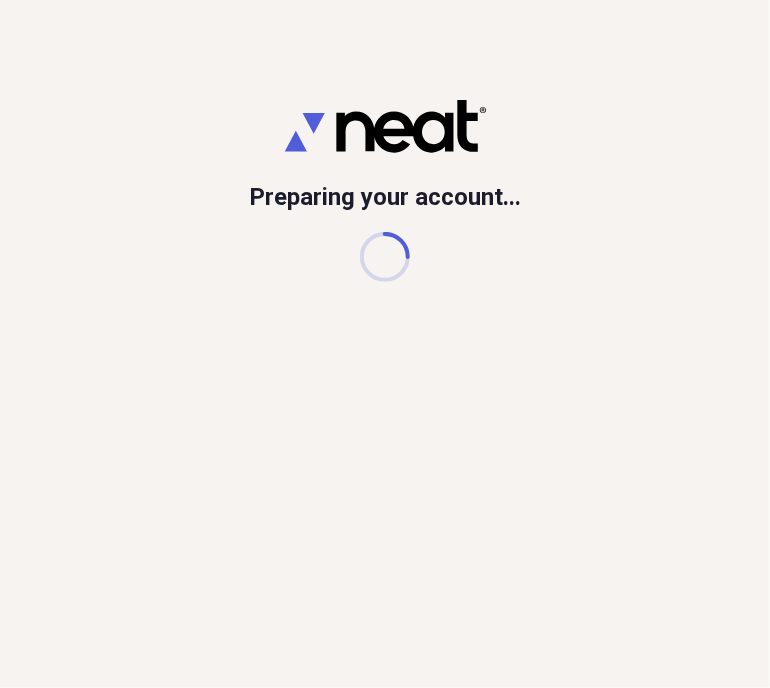 click on "Preparing your account..." at bounding box center [385, 344] 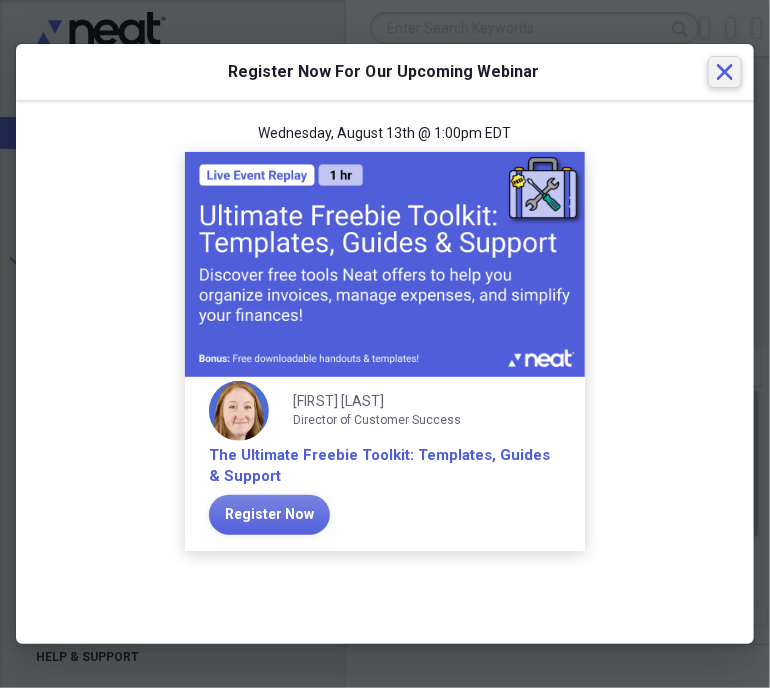 click 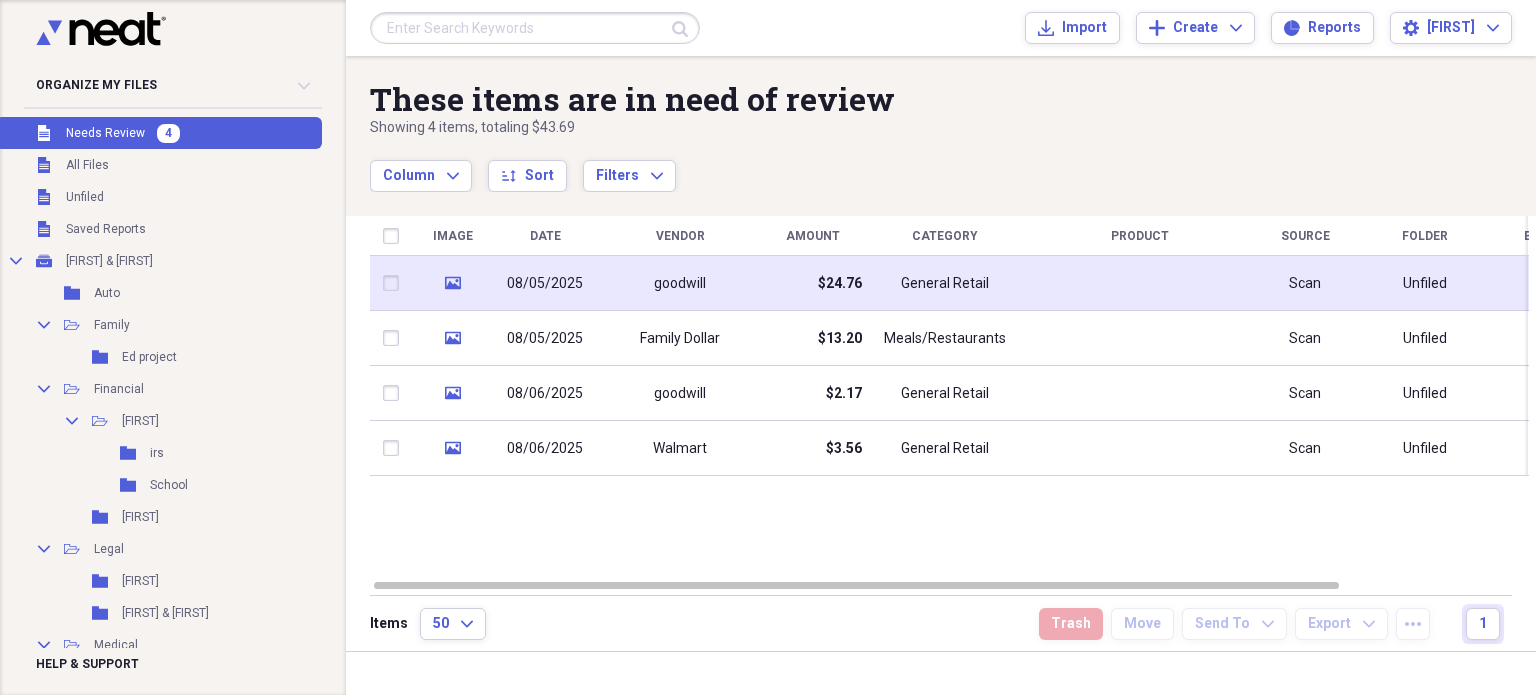 click on "08/05/2025" at bounding box center [545, 283] 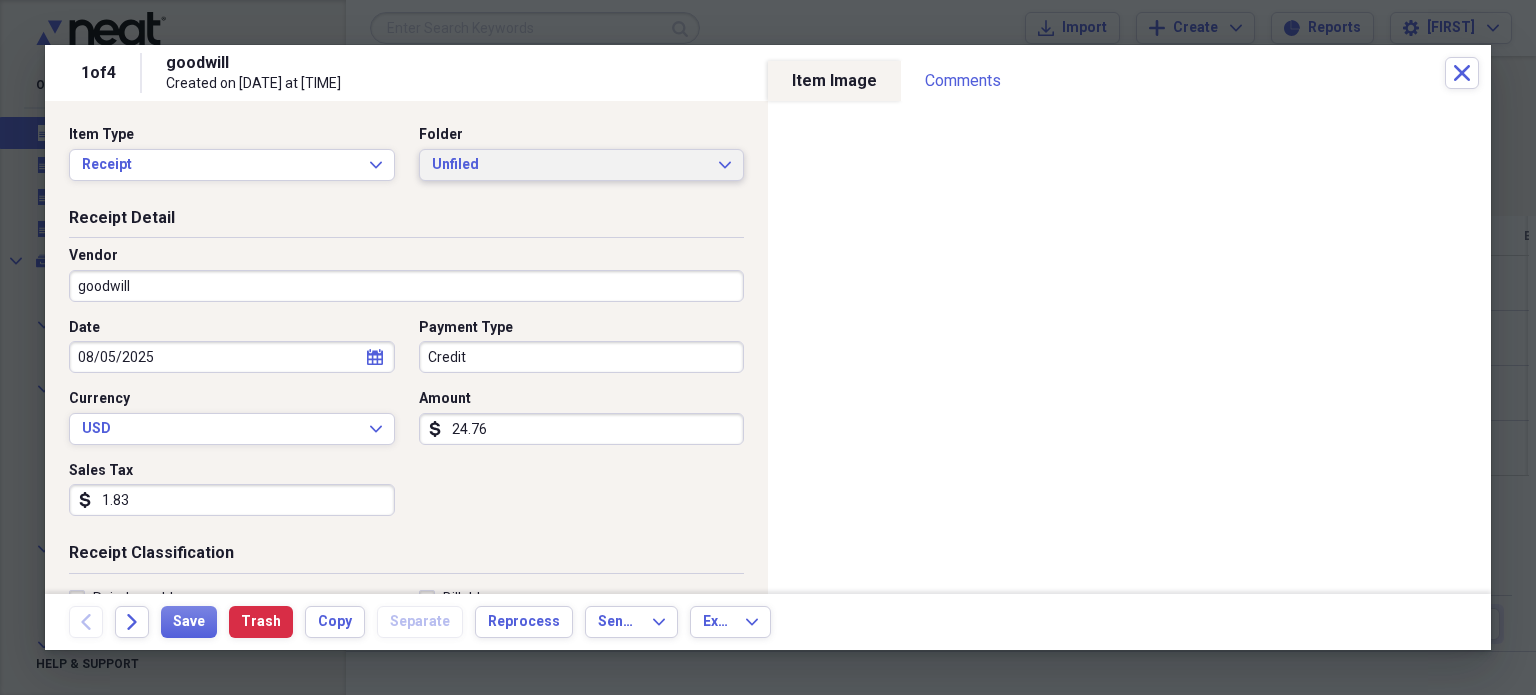 click on "Unfiled Expand" at bounding box center (582, 165) 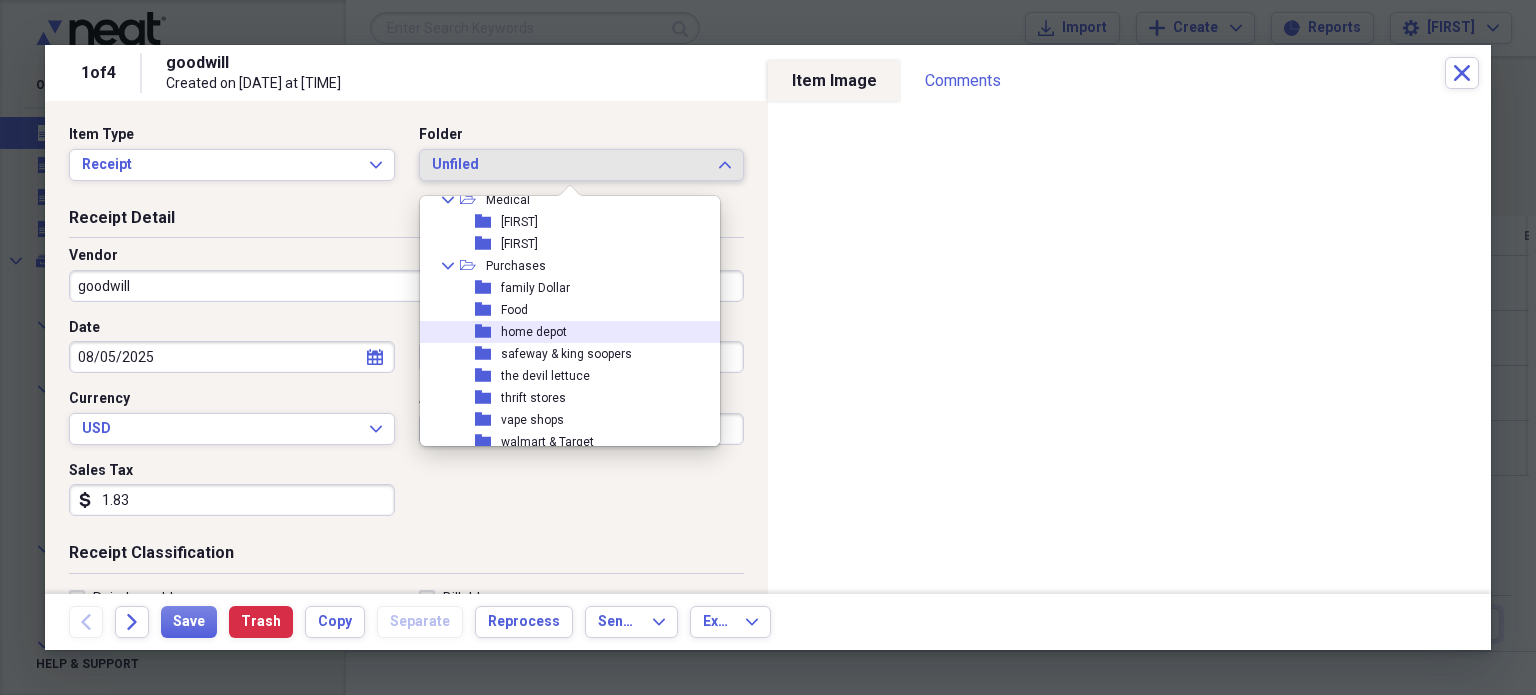 scroll, scrollTop: 314, scrollLeft: 0, axis: vertical 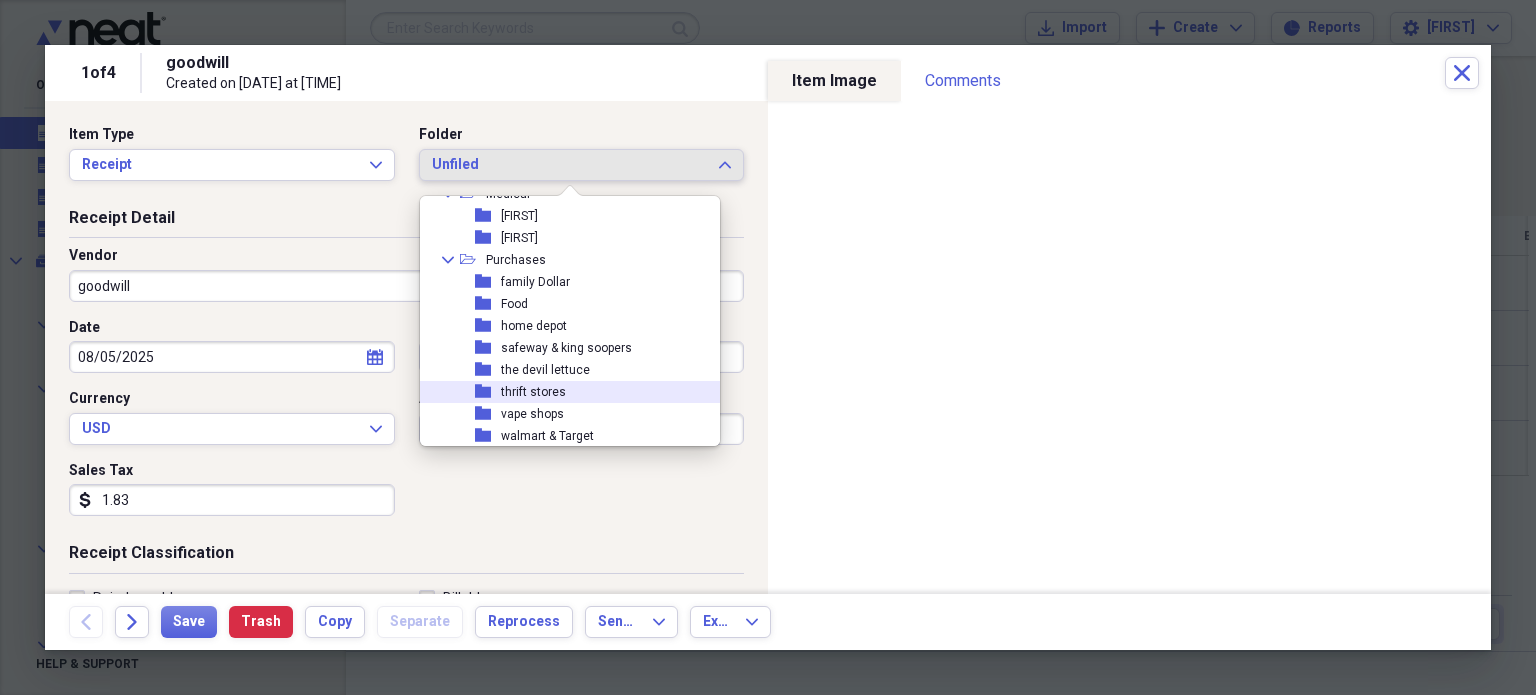 click on "folder thrift stores" at bounding box center (562, 392) 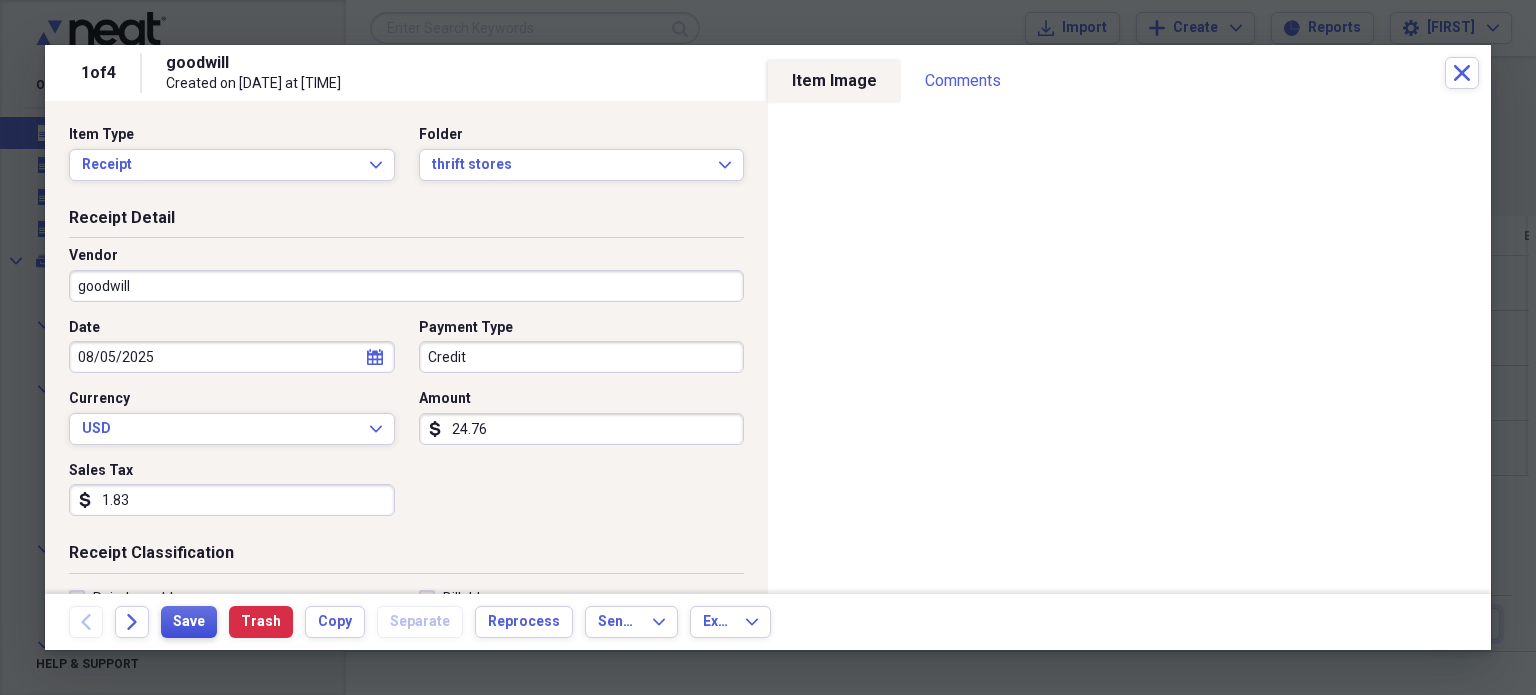 click on "Save" at bounding box center (189, 622) 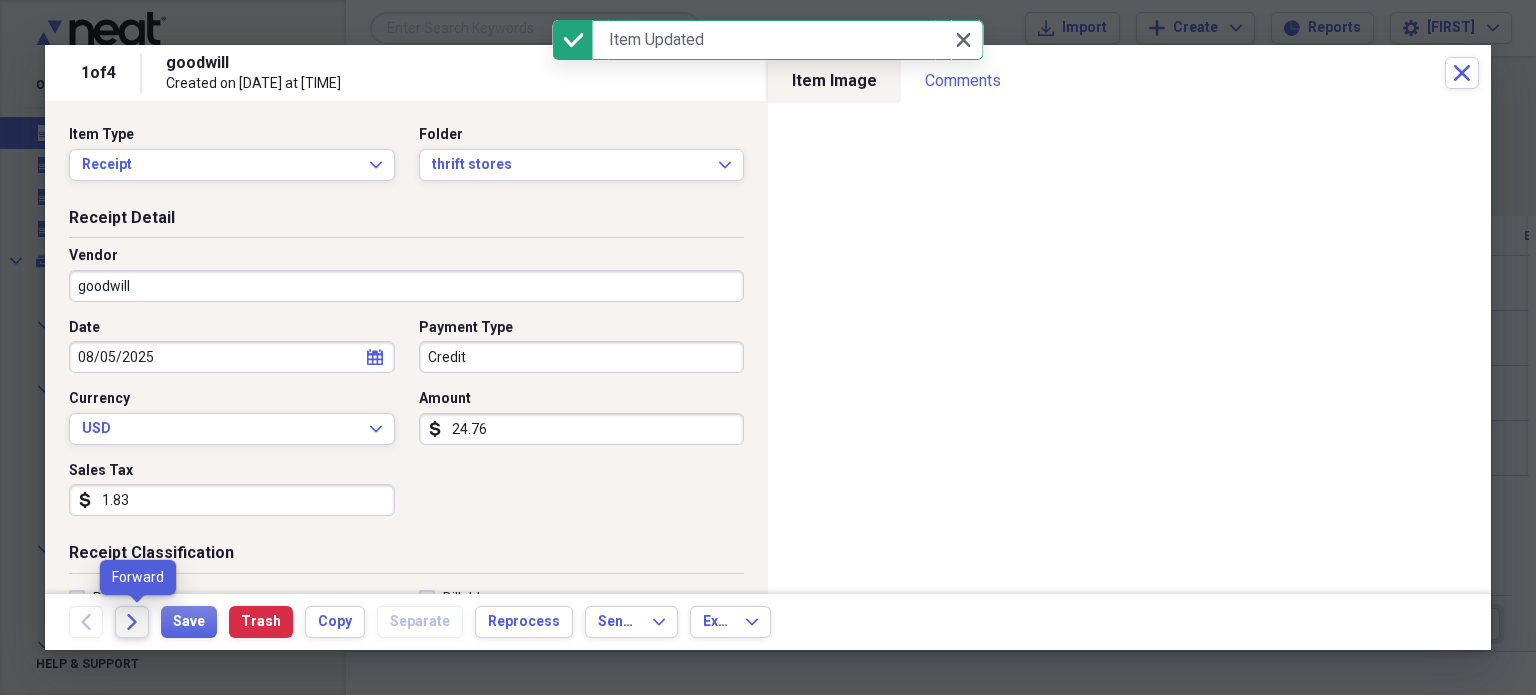 click on "Forward" 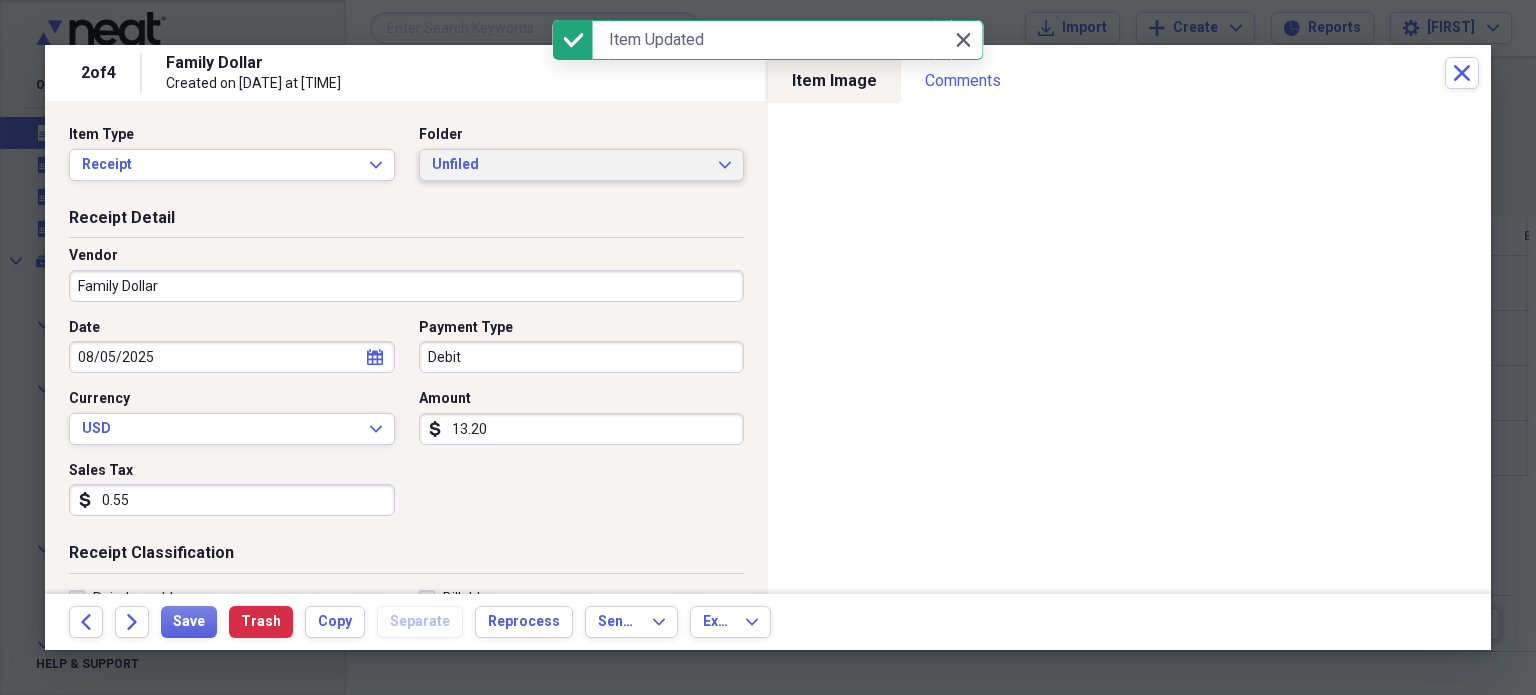 click on "Unfiled" at bounding box center (570, 165) 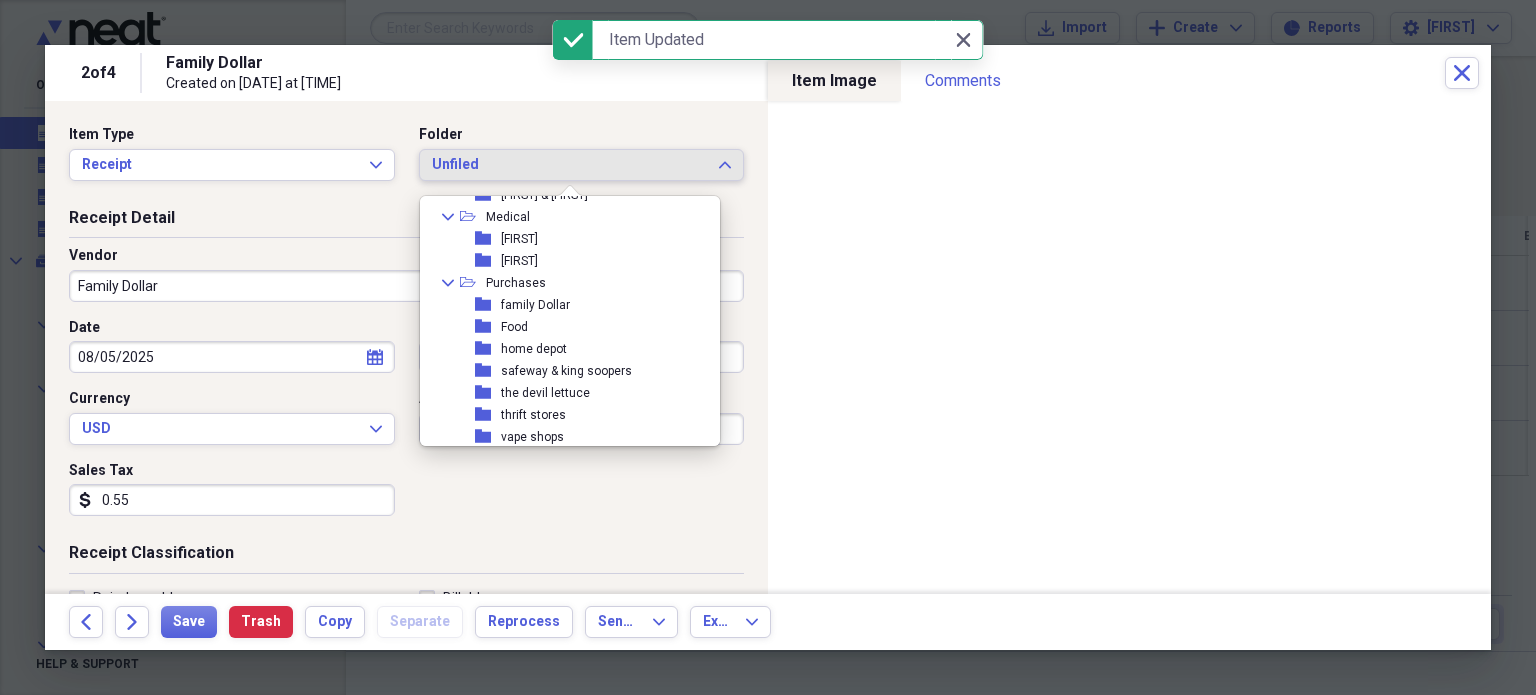scroll, scrollTop: 292, scrollLeft: 0, axis: vertical 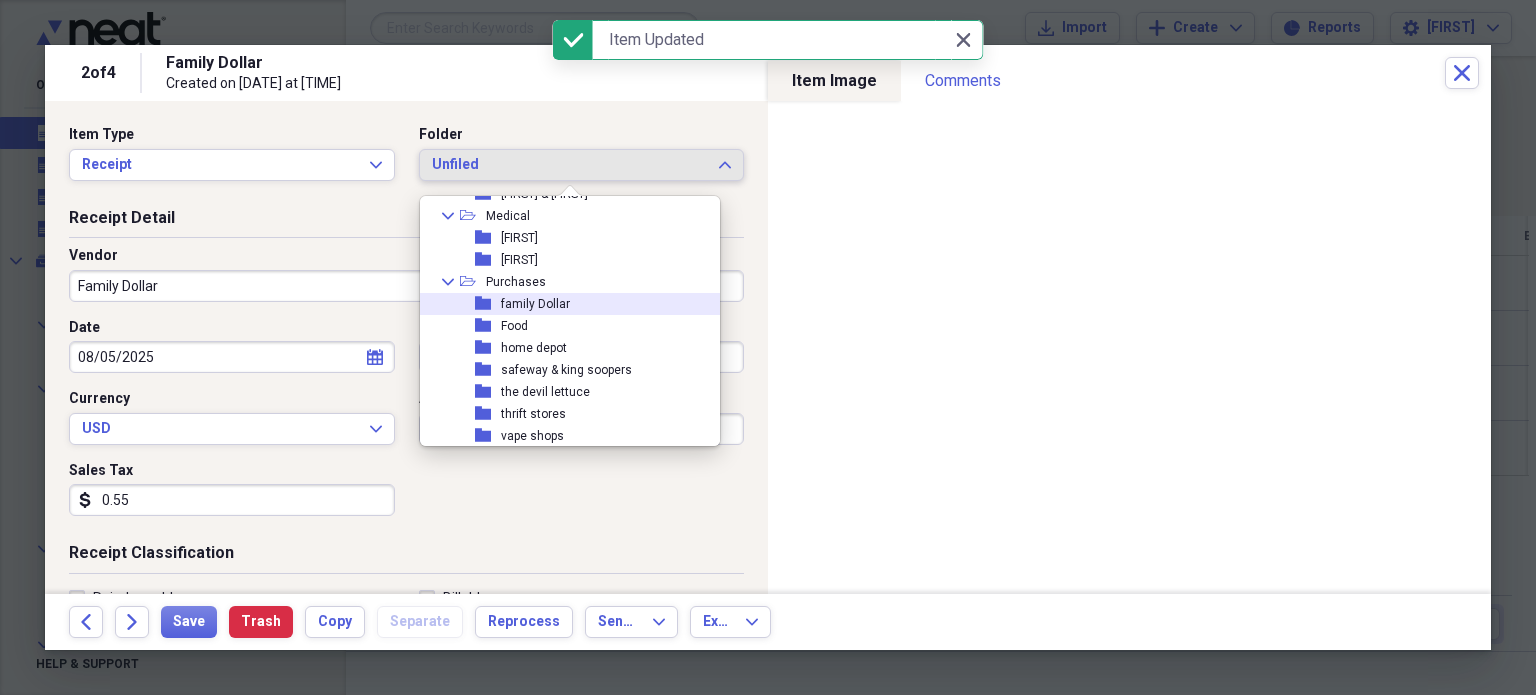 click on "folder family Dollar" at bounding box center [562, 304] 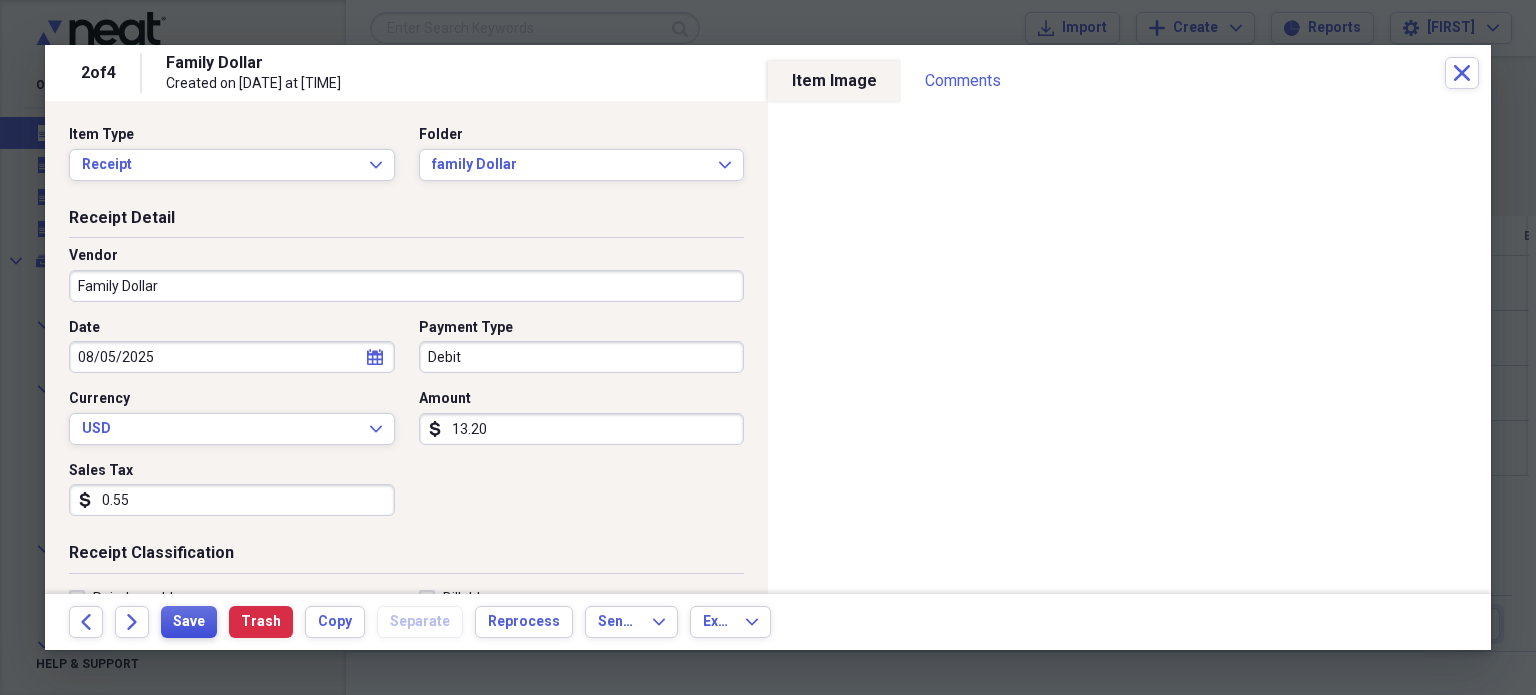 click on "Save" at bounding box center [189, 622] 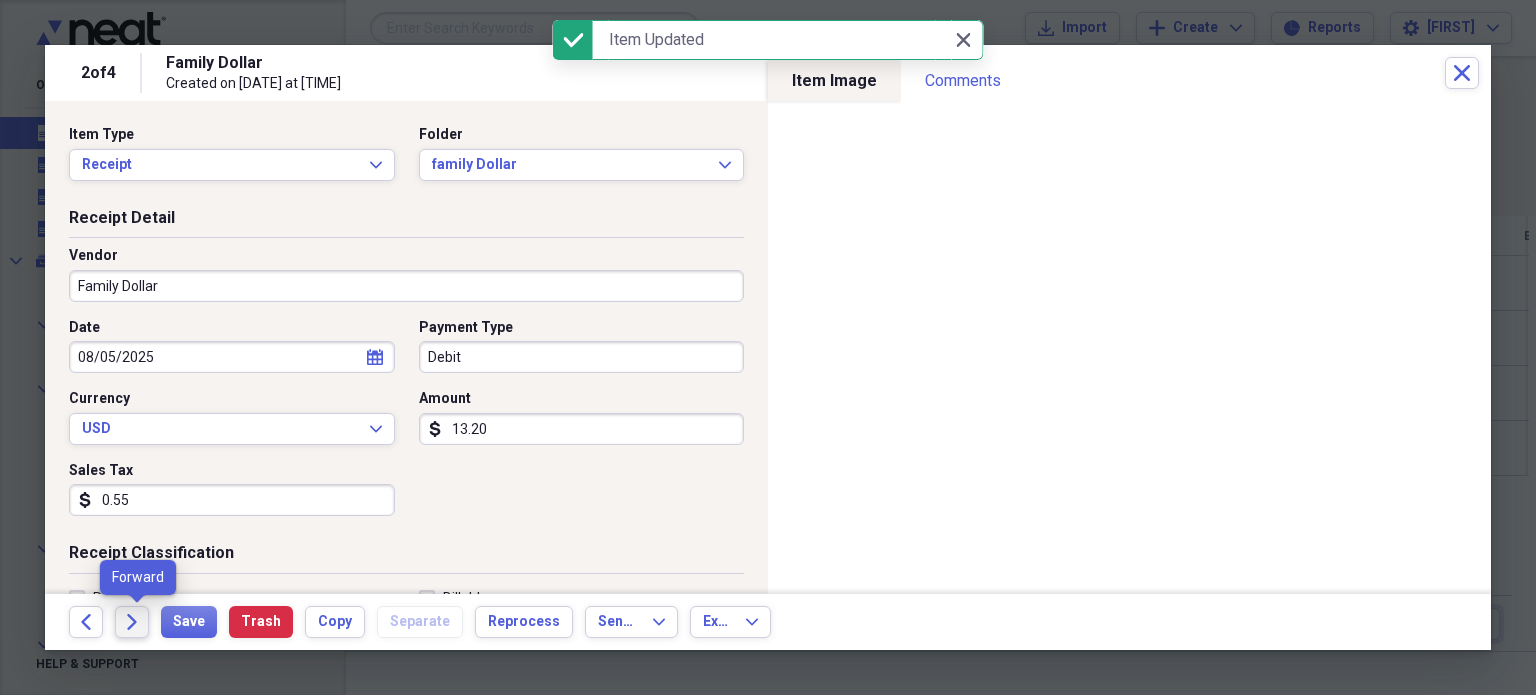 click on "Forward" at bounding box center (132, 622) 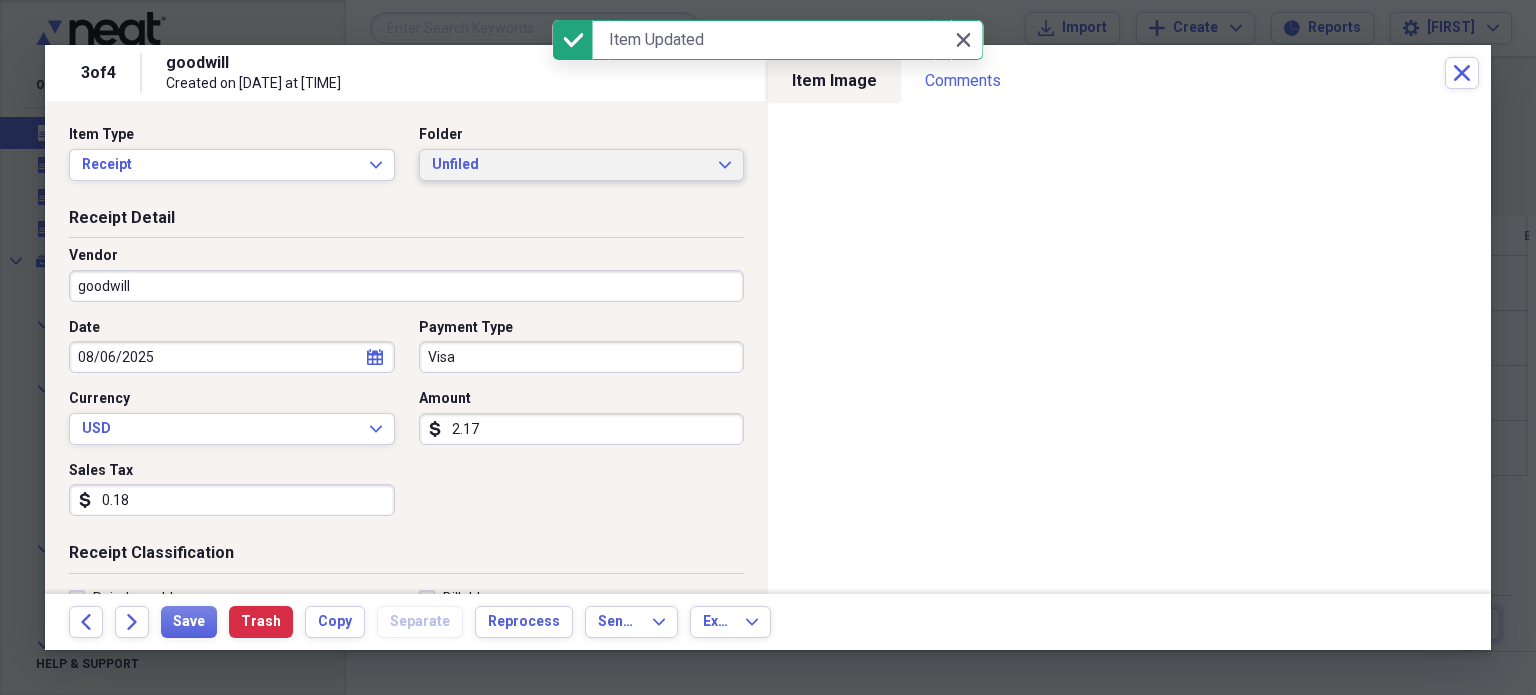 click on "Unfiled" at bounding box center [570, 165] 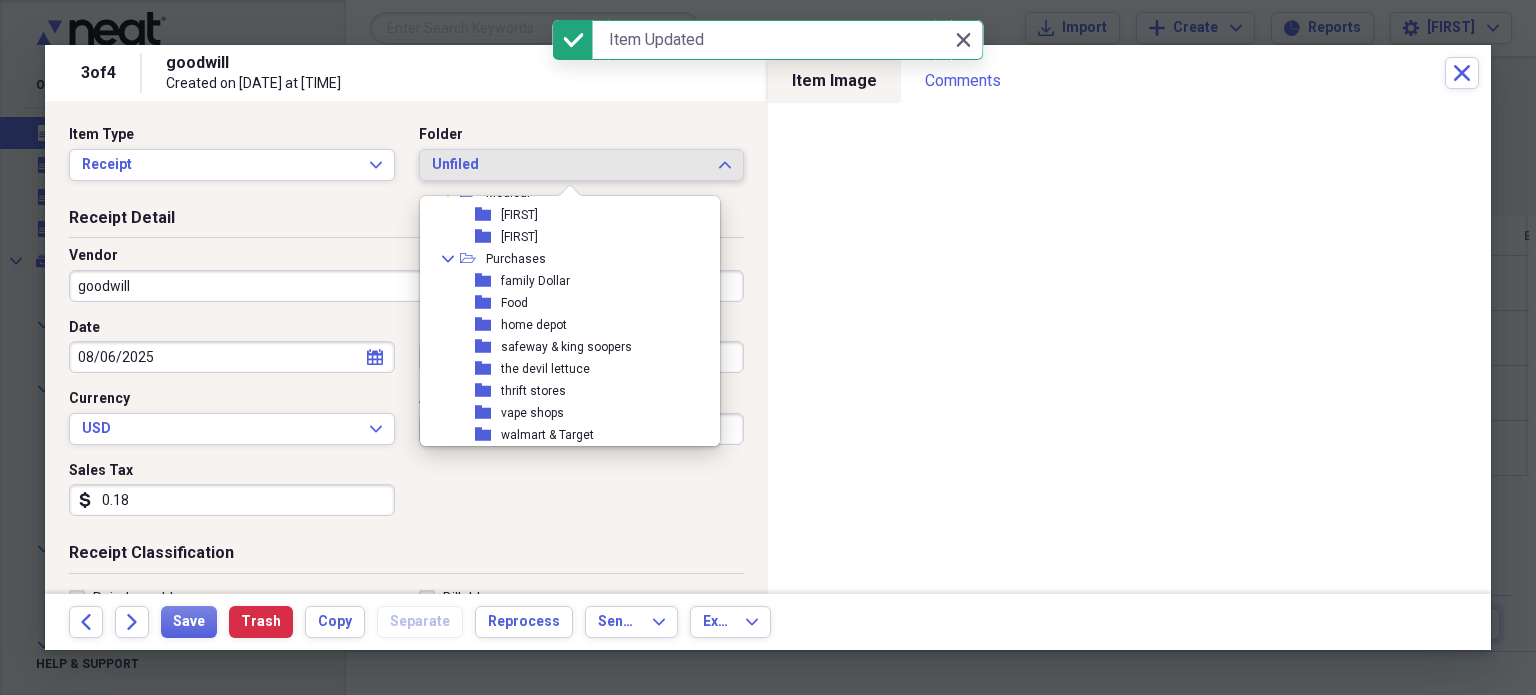scroll, scrollTop: 316, scrollLeft: 0, axis: vertical 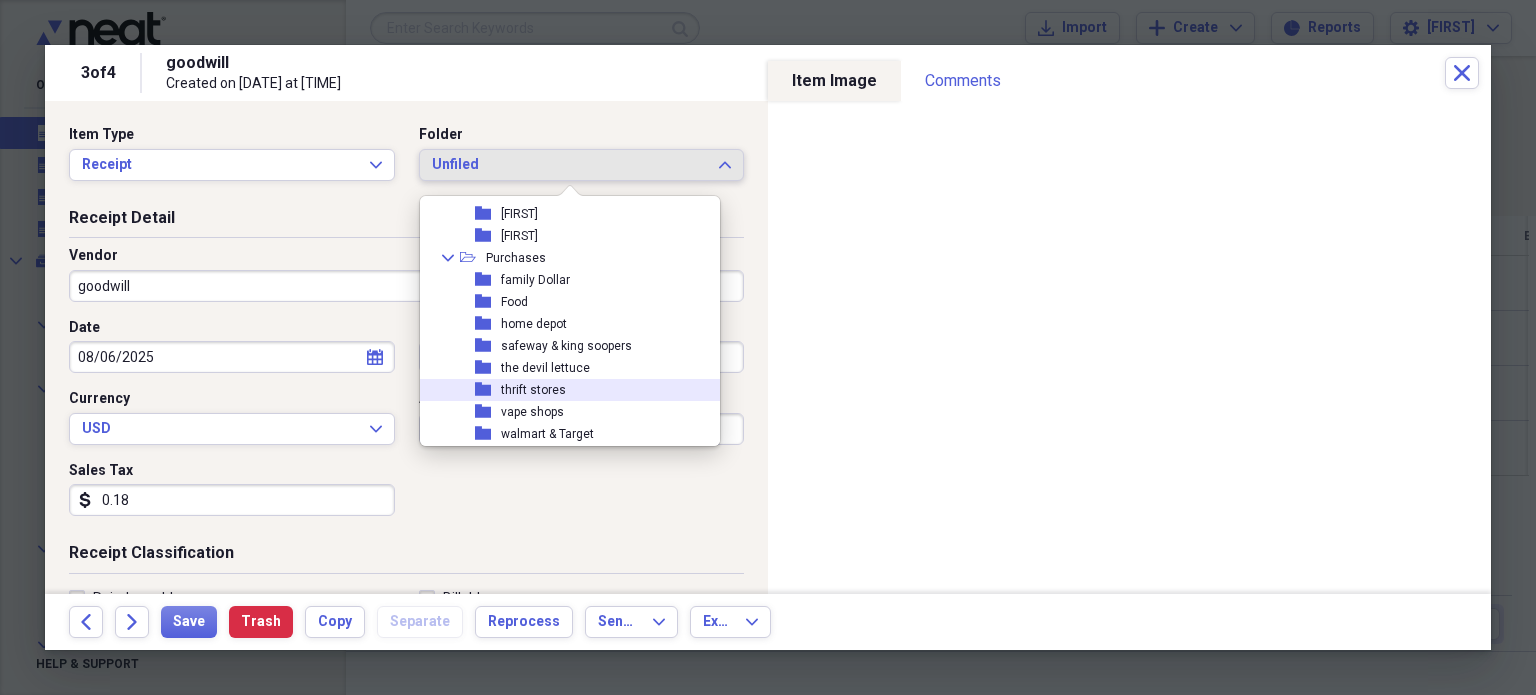 click on "folder thrift stores" at bounding box center (562, 390) 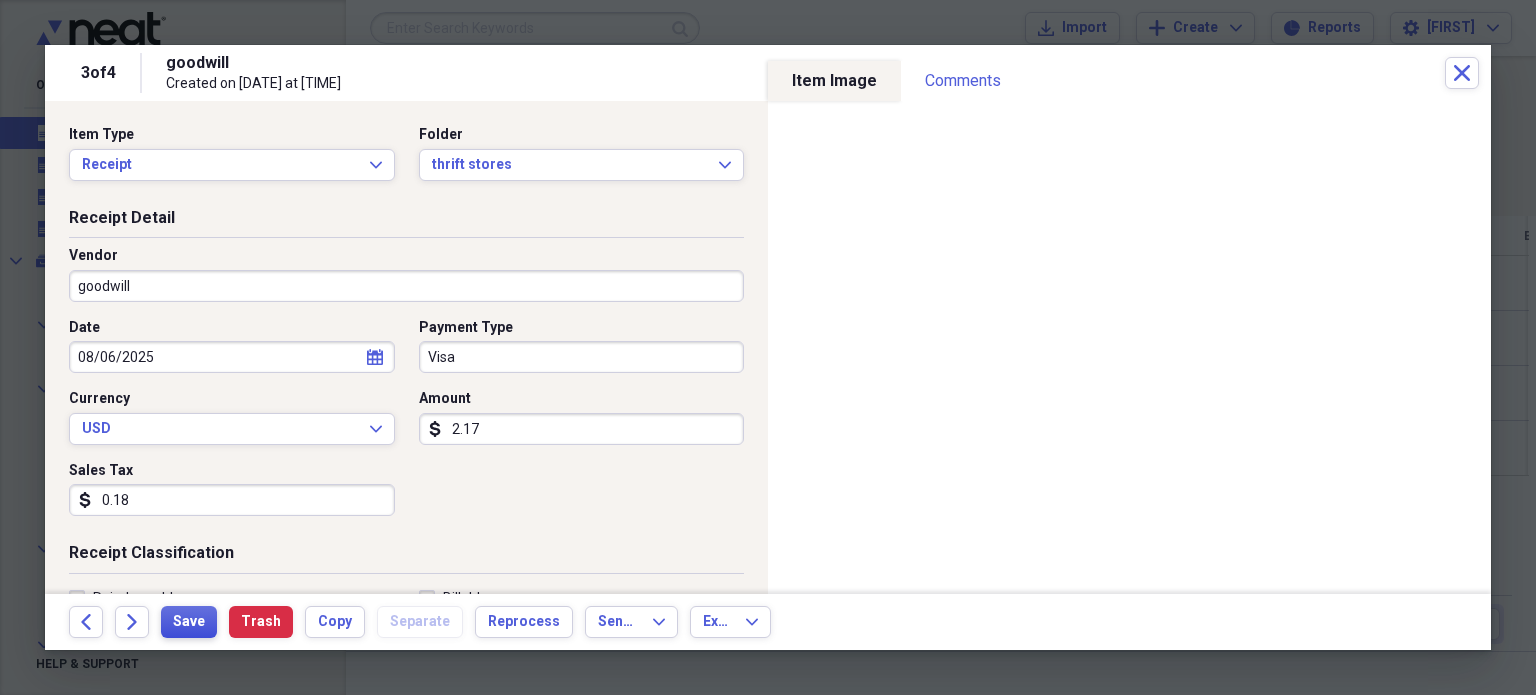 click on "Save" at bounding box center [189, 622] 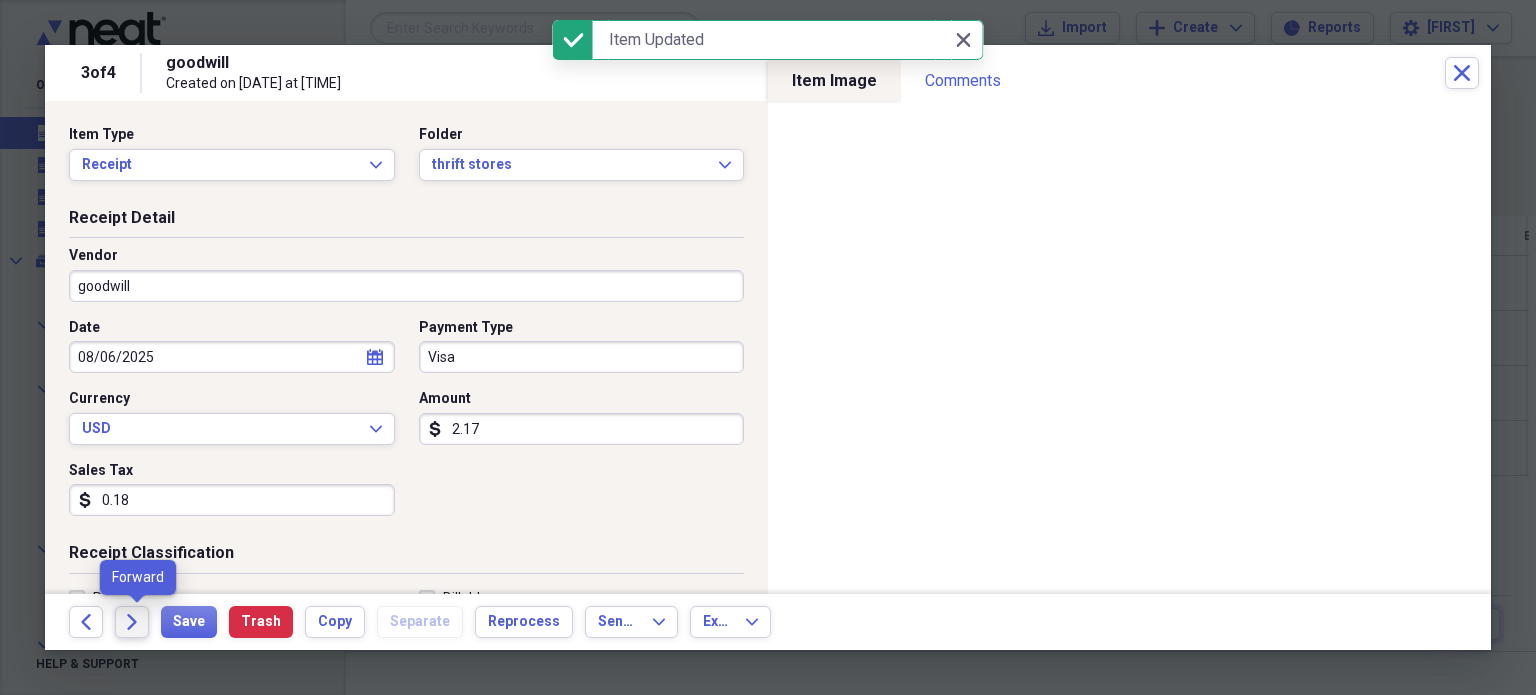click on "Forward" 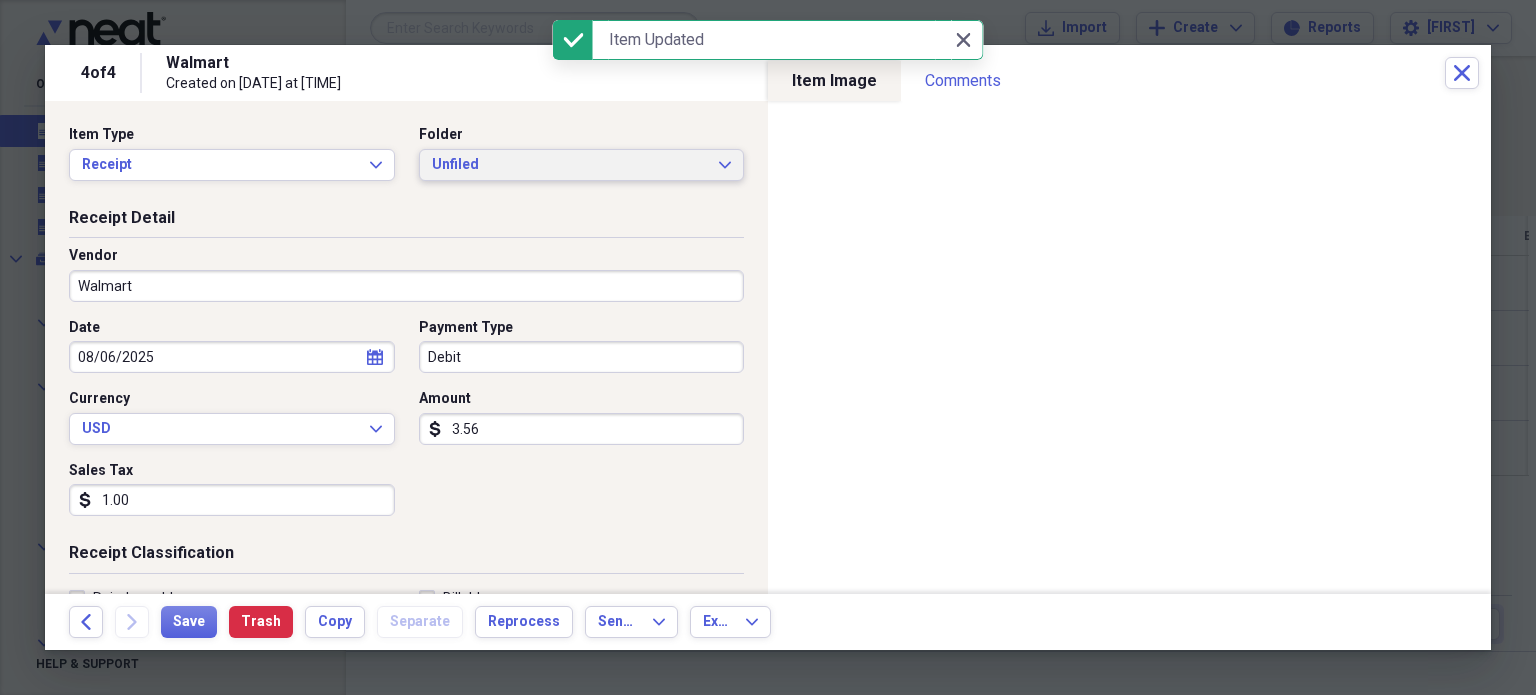 click on "Unfiled" at bounding box center (570, 165) 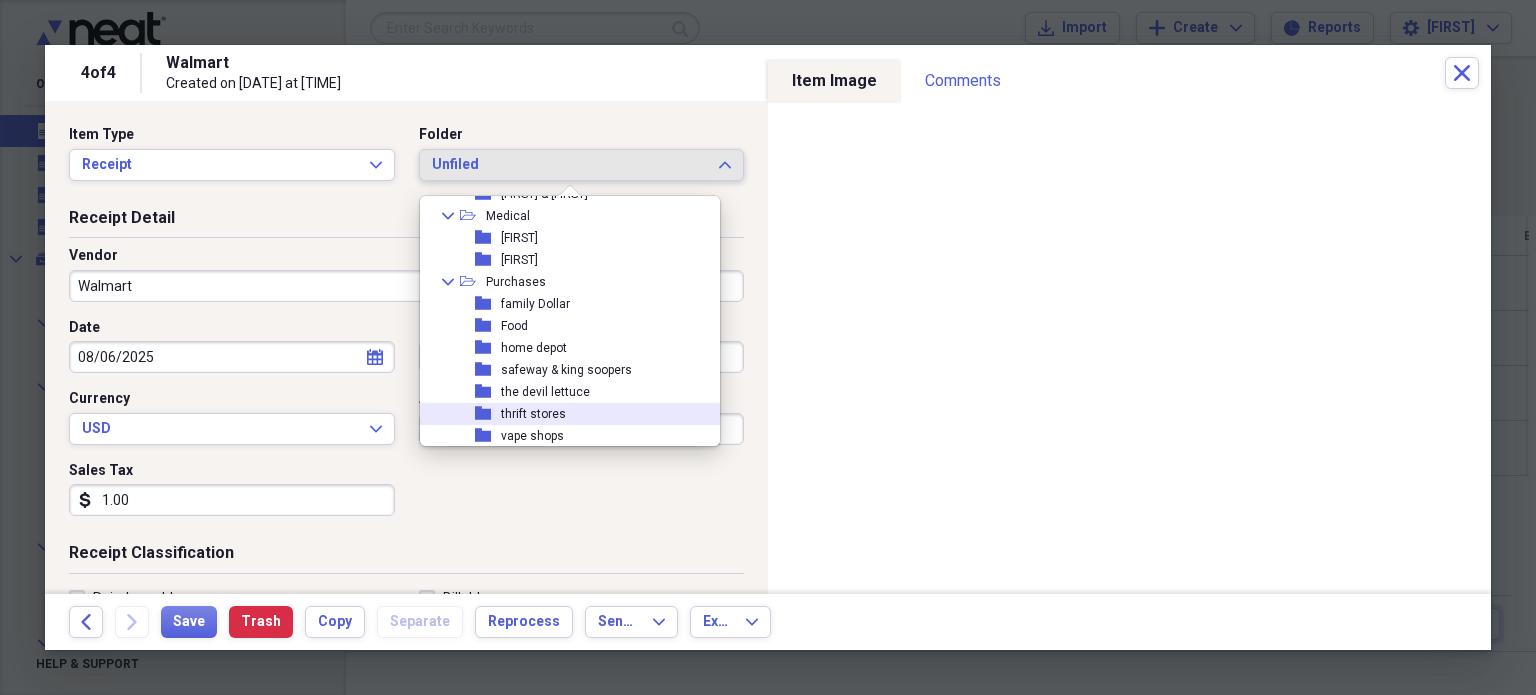 scroll, scrollTop: 372, scrollLeft: 0, axis: vertical 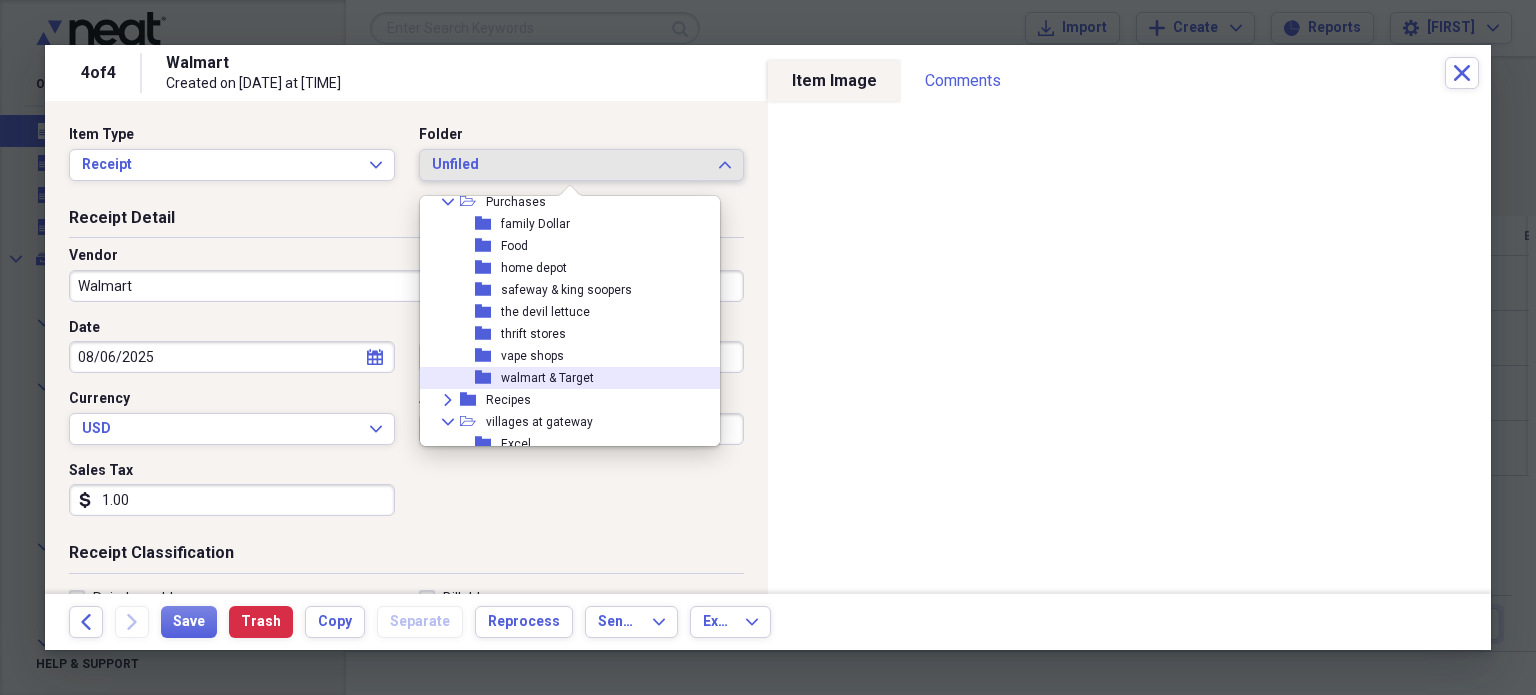 click on "walmart  & Target" at bounding box center [547, 378] 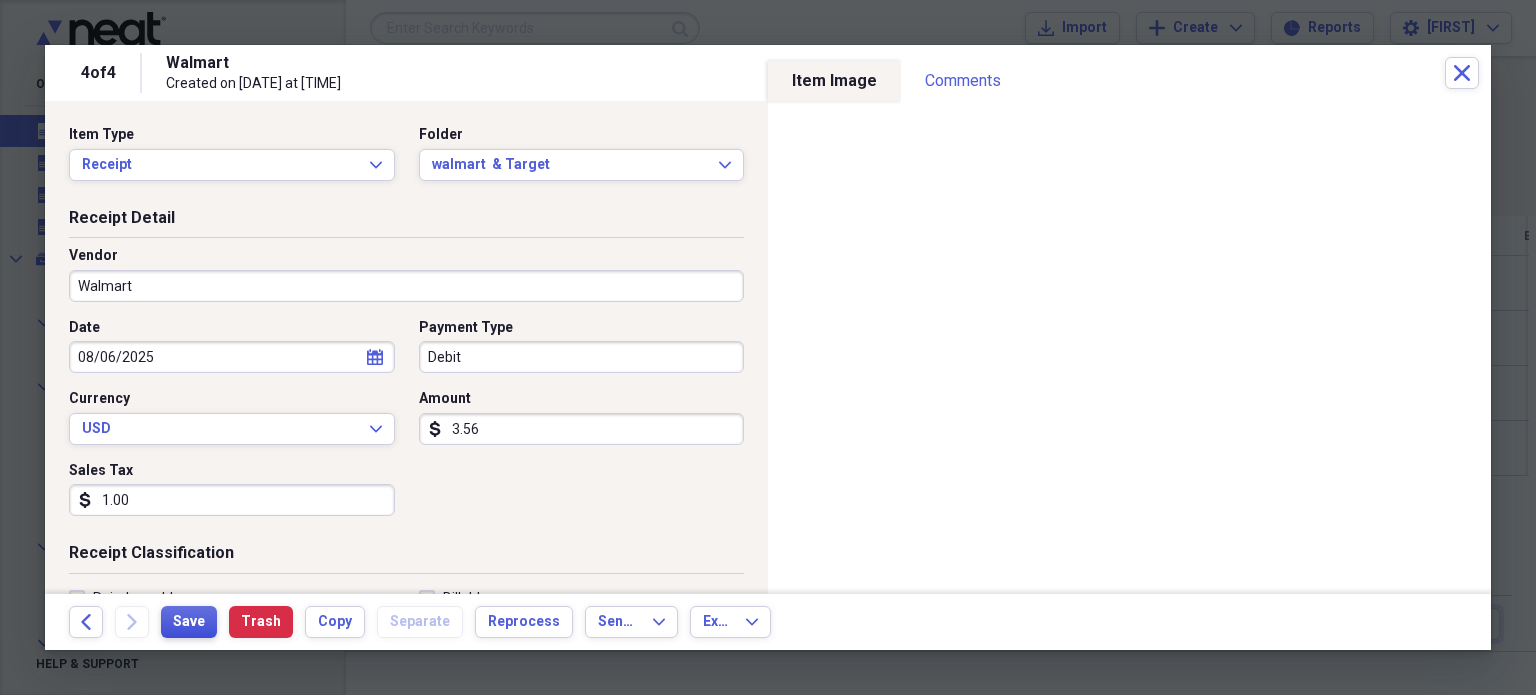 click on "Save" at bounding box center (189, 622) 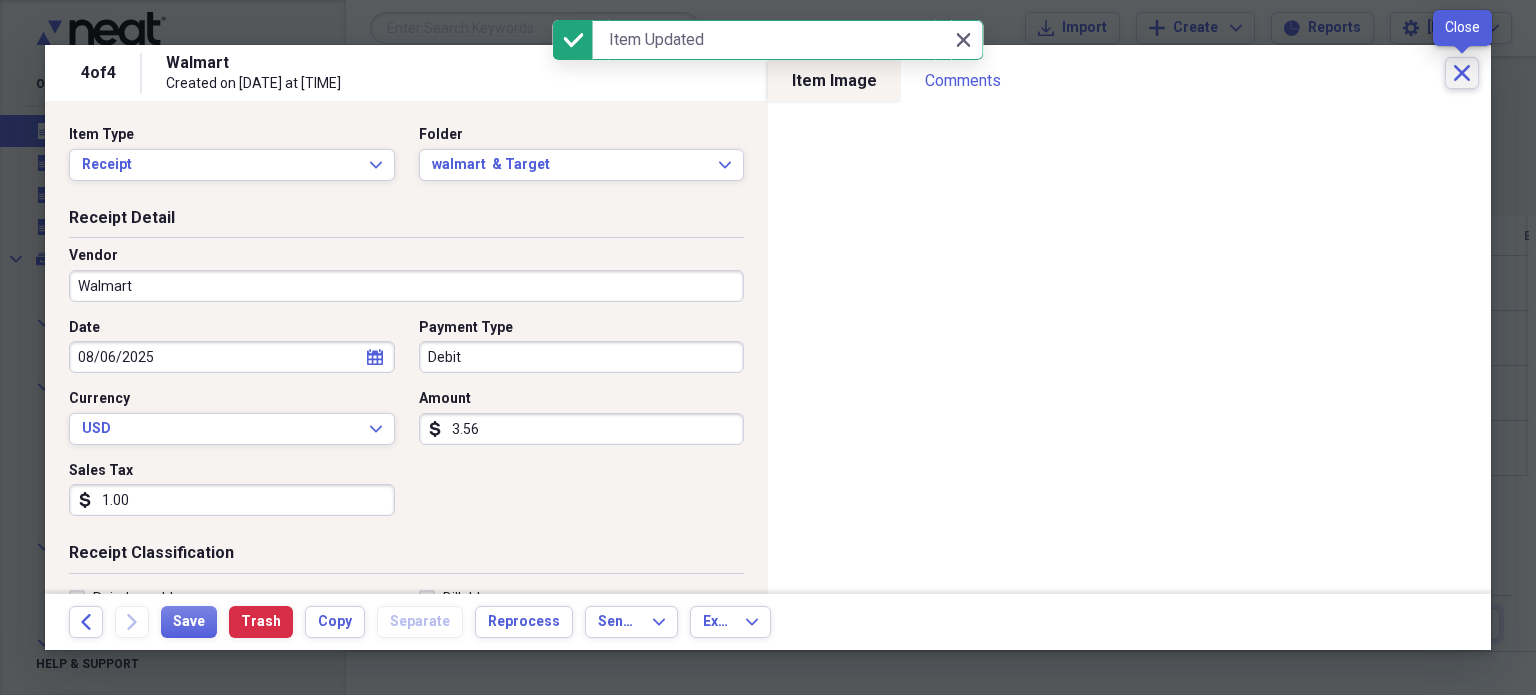 click on "Close" at bounding box center (1462, 73) 